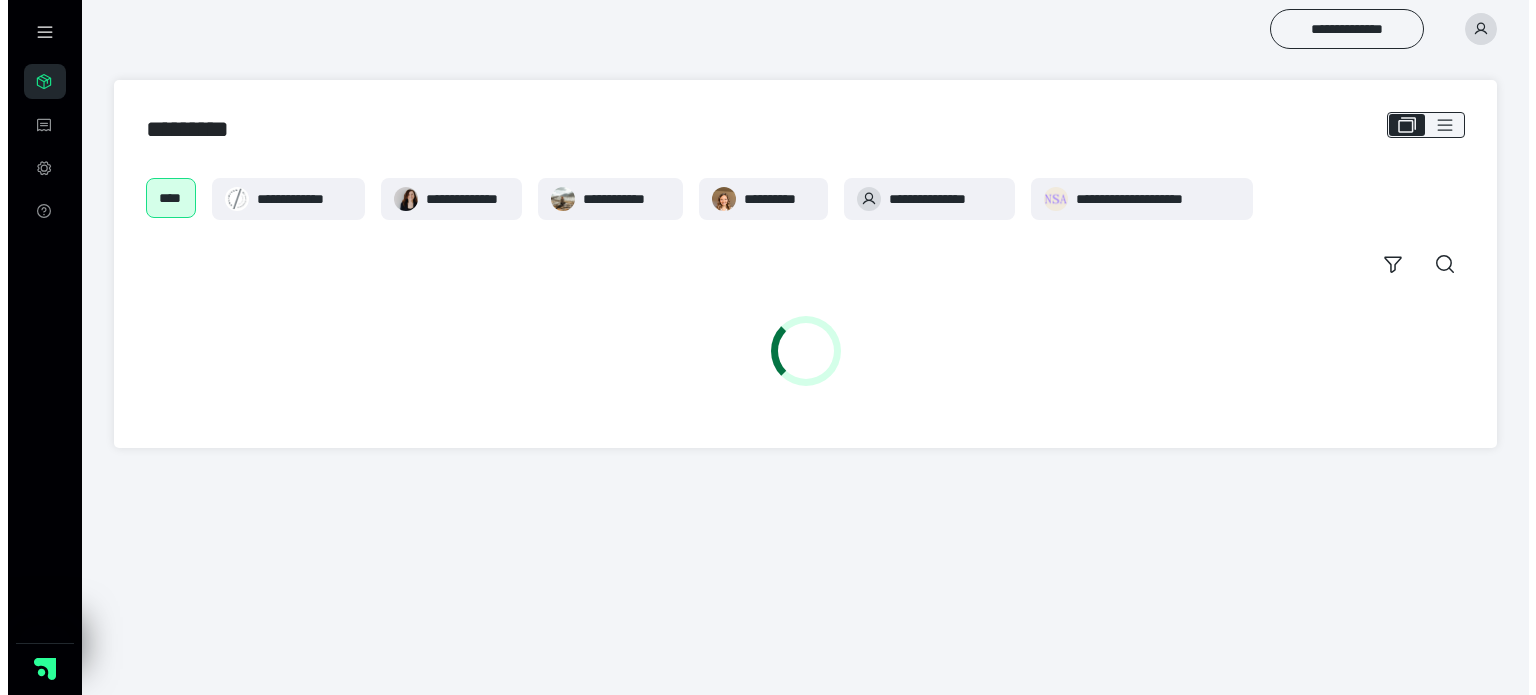 scroll, scrollTop: 0, scrollLeft: 0, axis: both 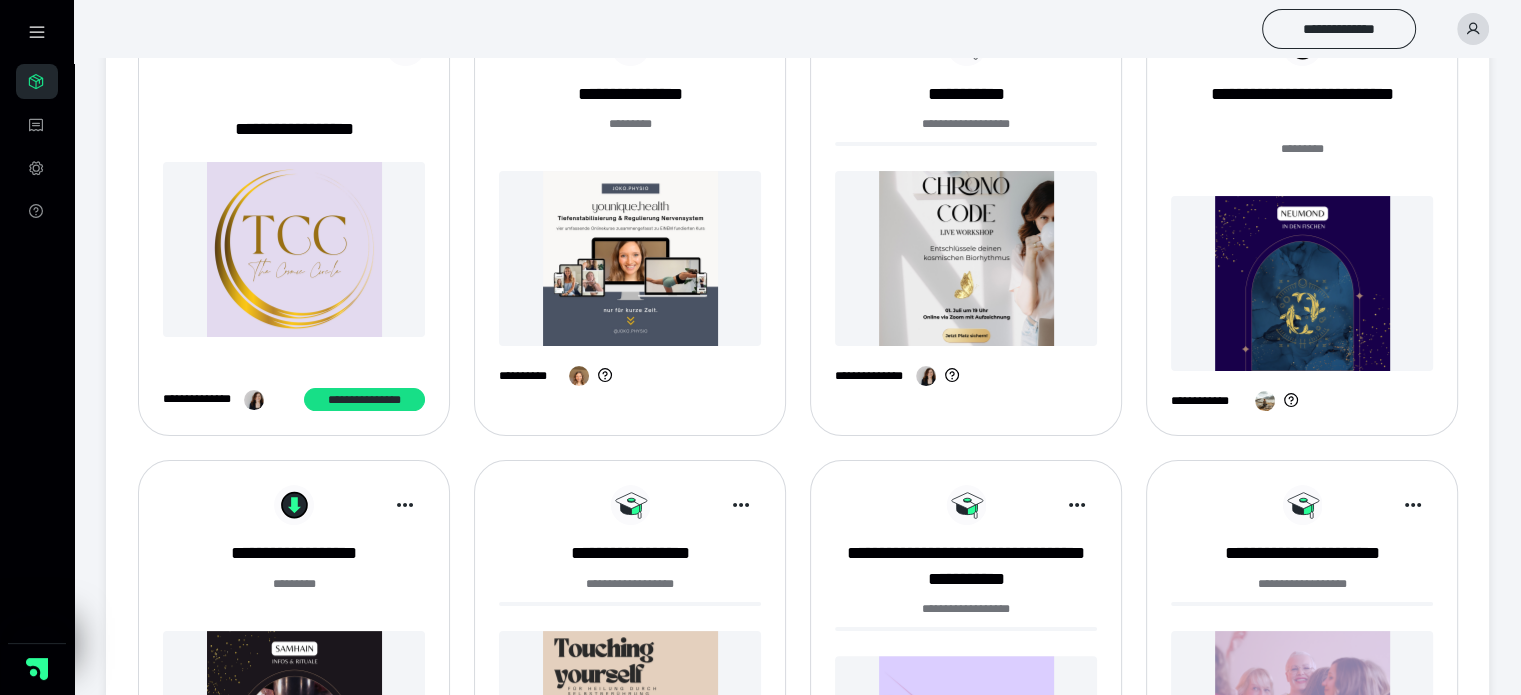 click at bounding box center (630, 258) 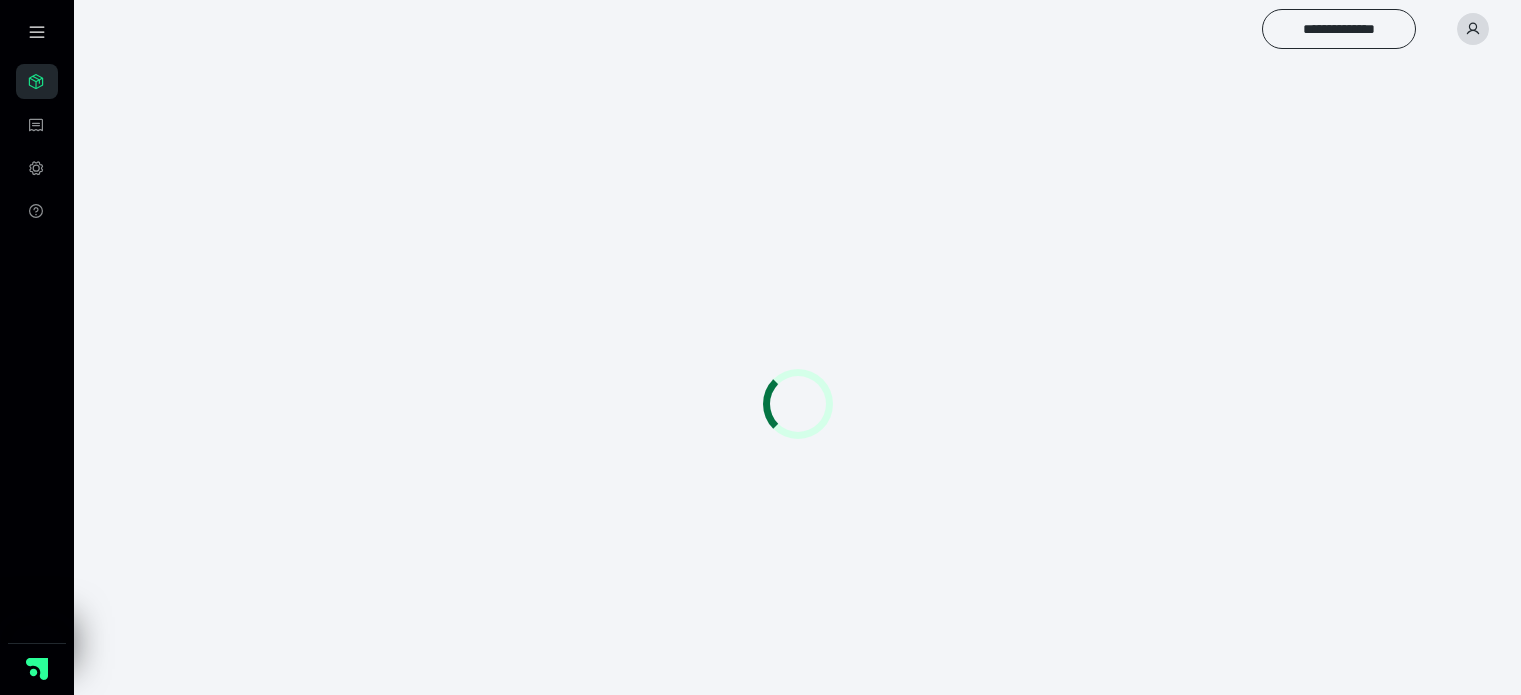 scroll, scrollTop: 0, scrollLeft: 0, axis: both 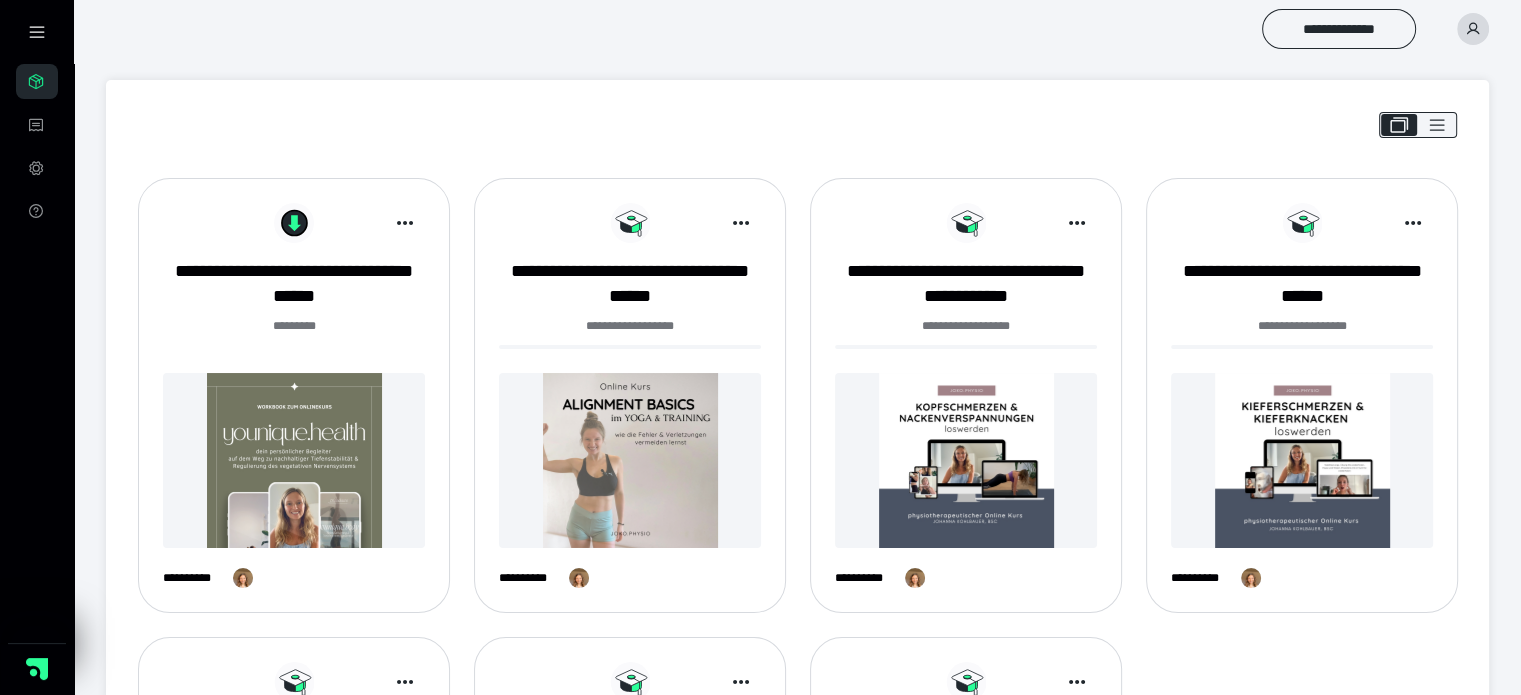 click at bounding box center (630, 460) 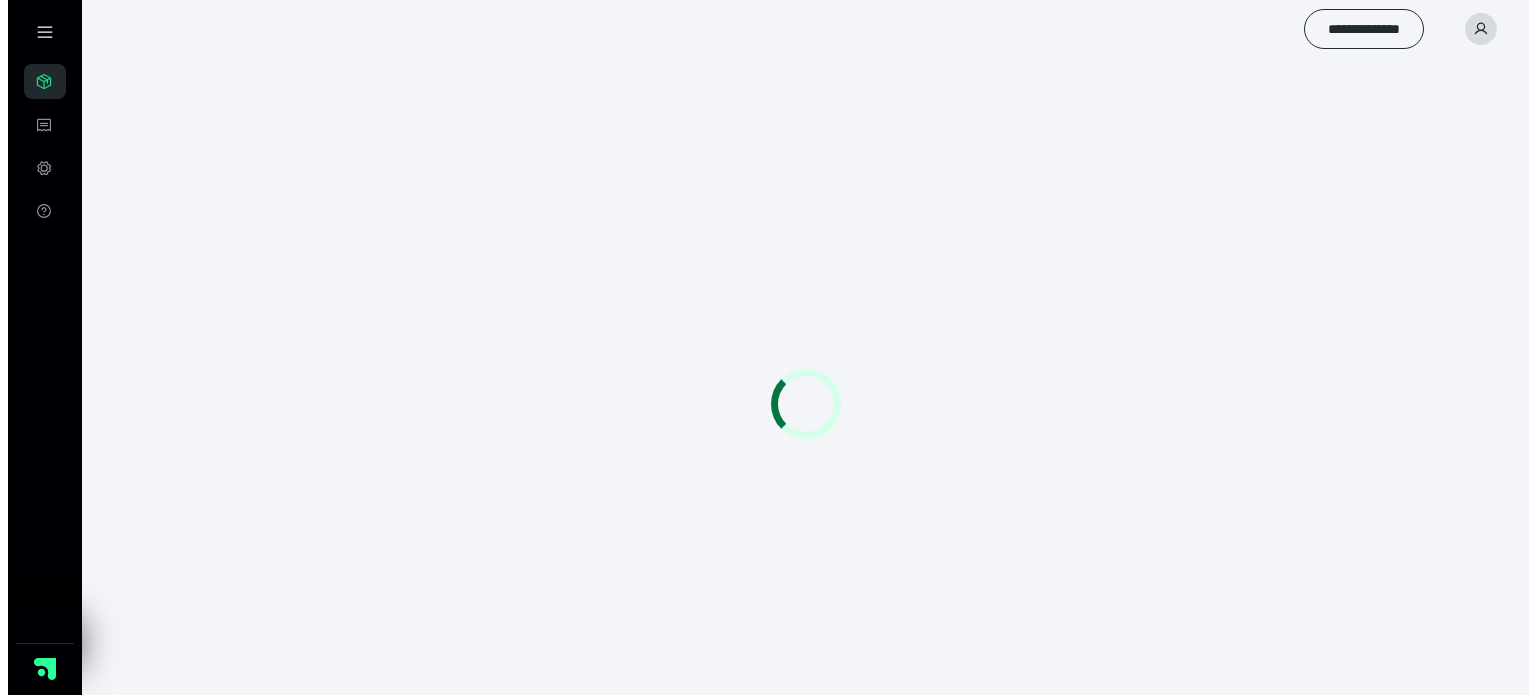 scroll, scrollTop: 0, scrollLeft: 0, axis: both 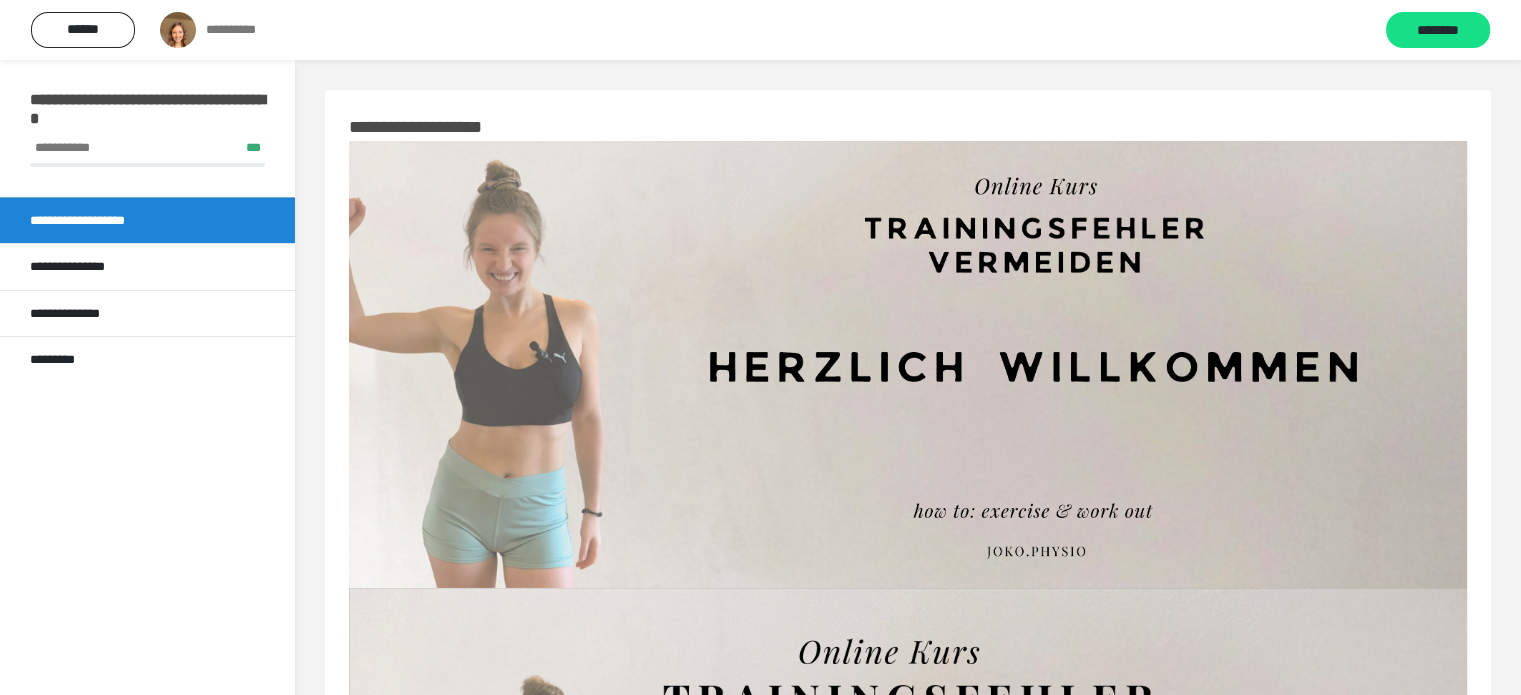 click on "**********" at bounding box center (147, 109) 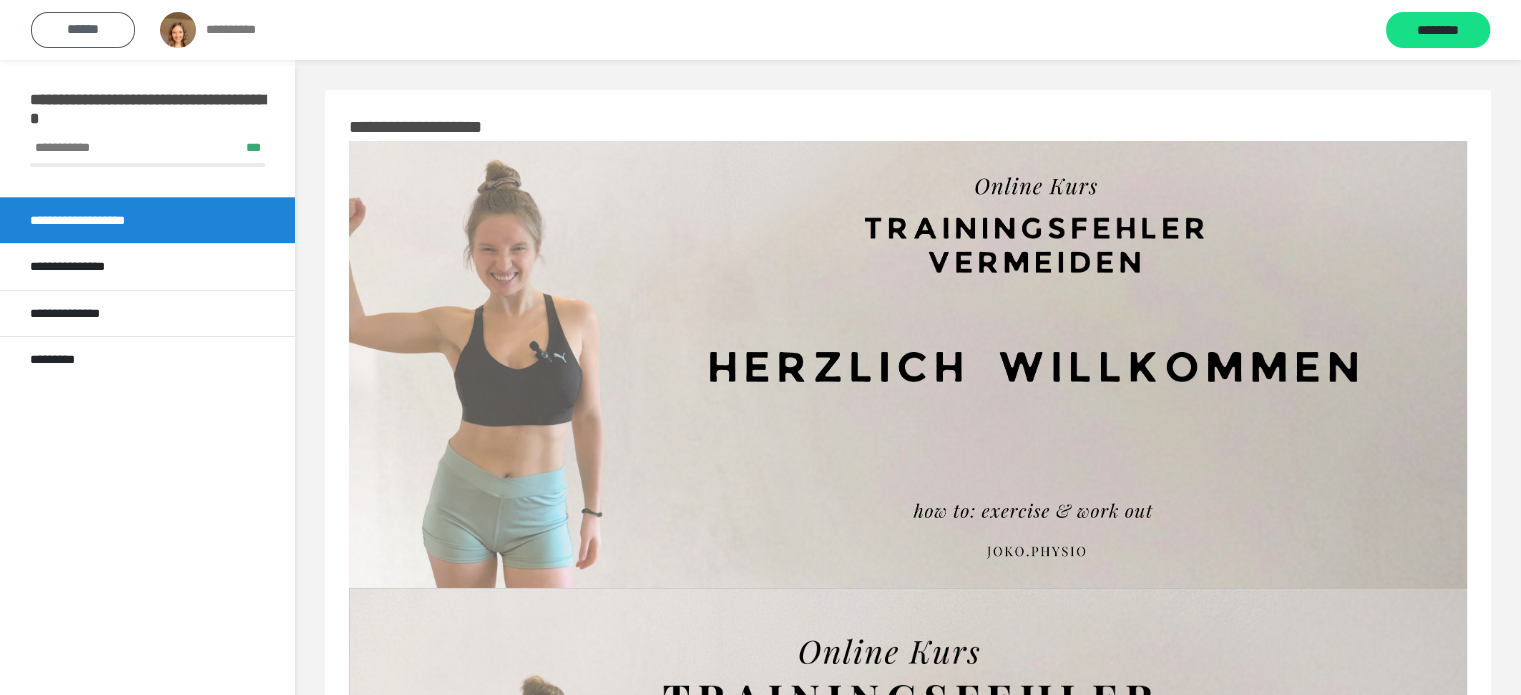 click on "******" at bounding box center (83, 29) 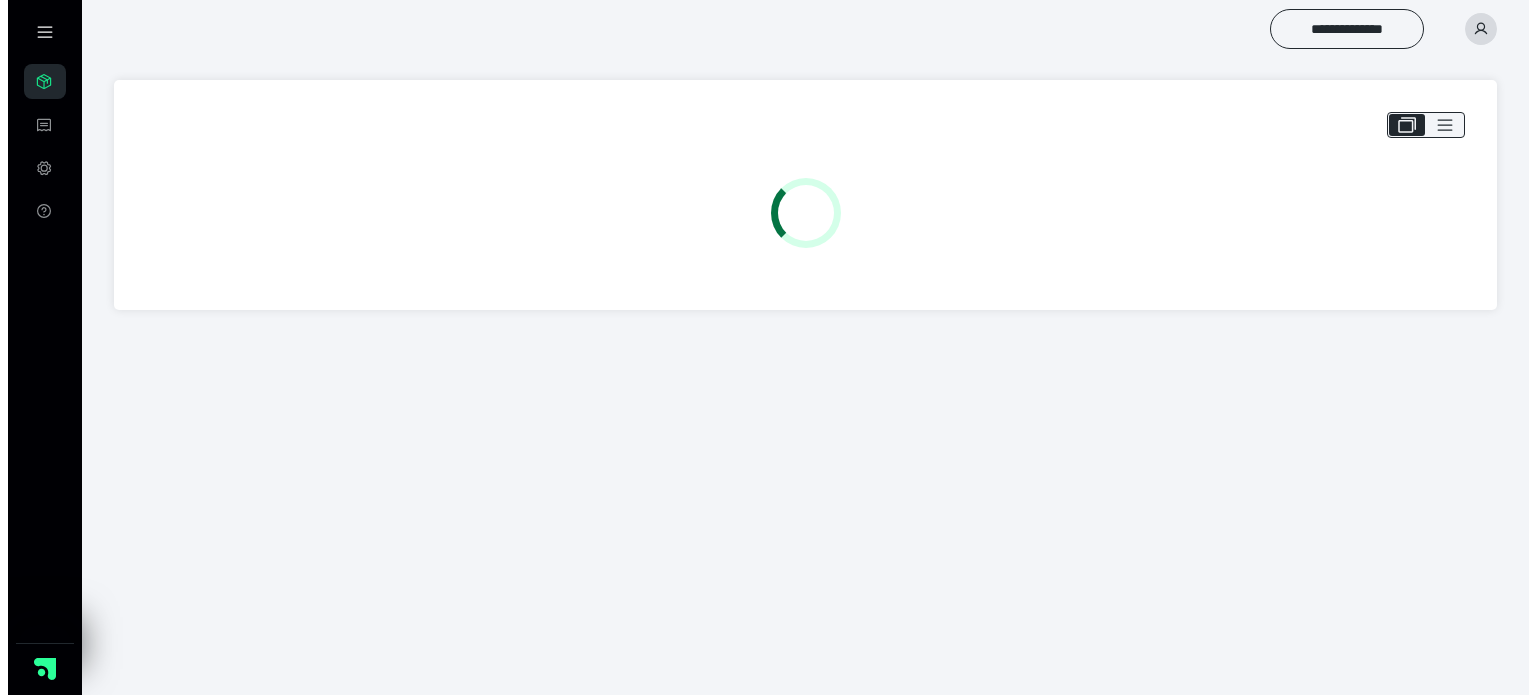 scroll, scrollTop: 0, scrollLeft: 0, axis: both 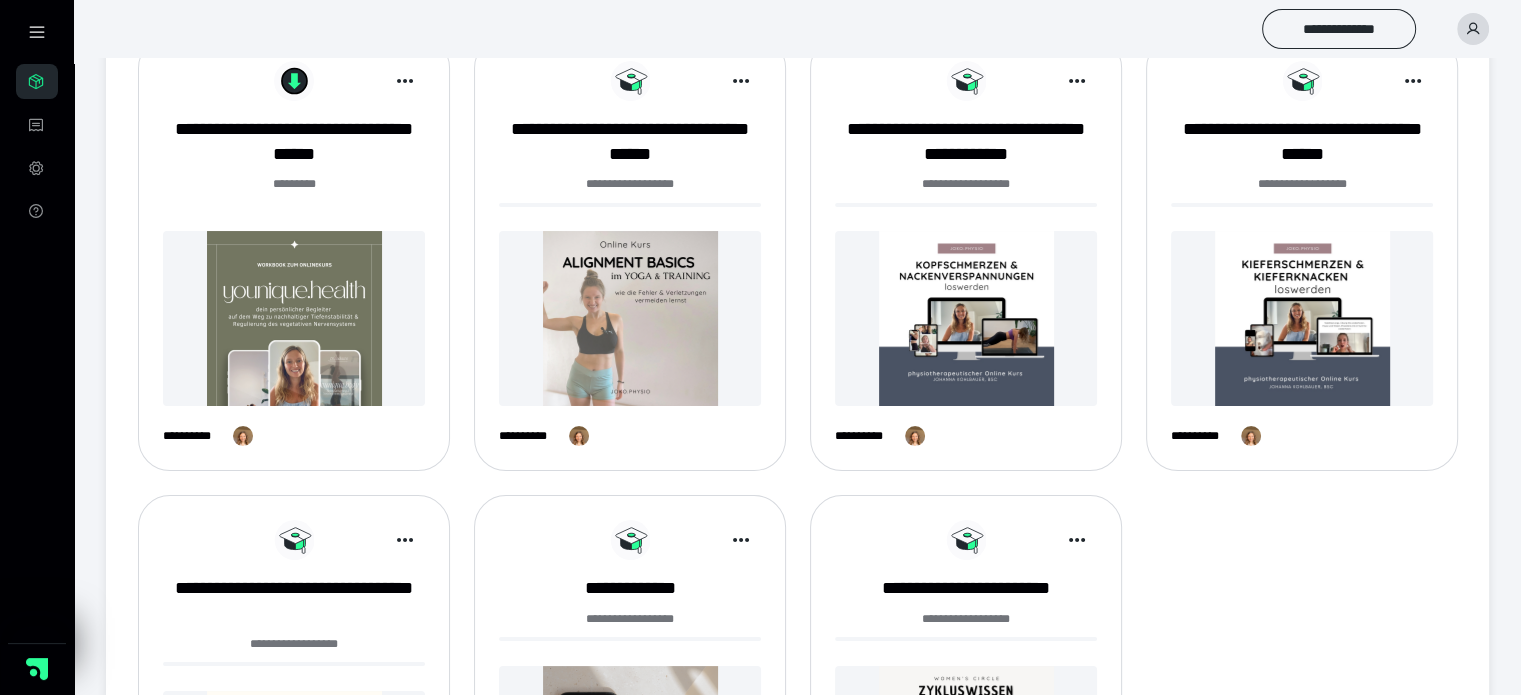 click at bounding box center (630, 318) 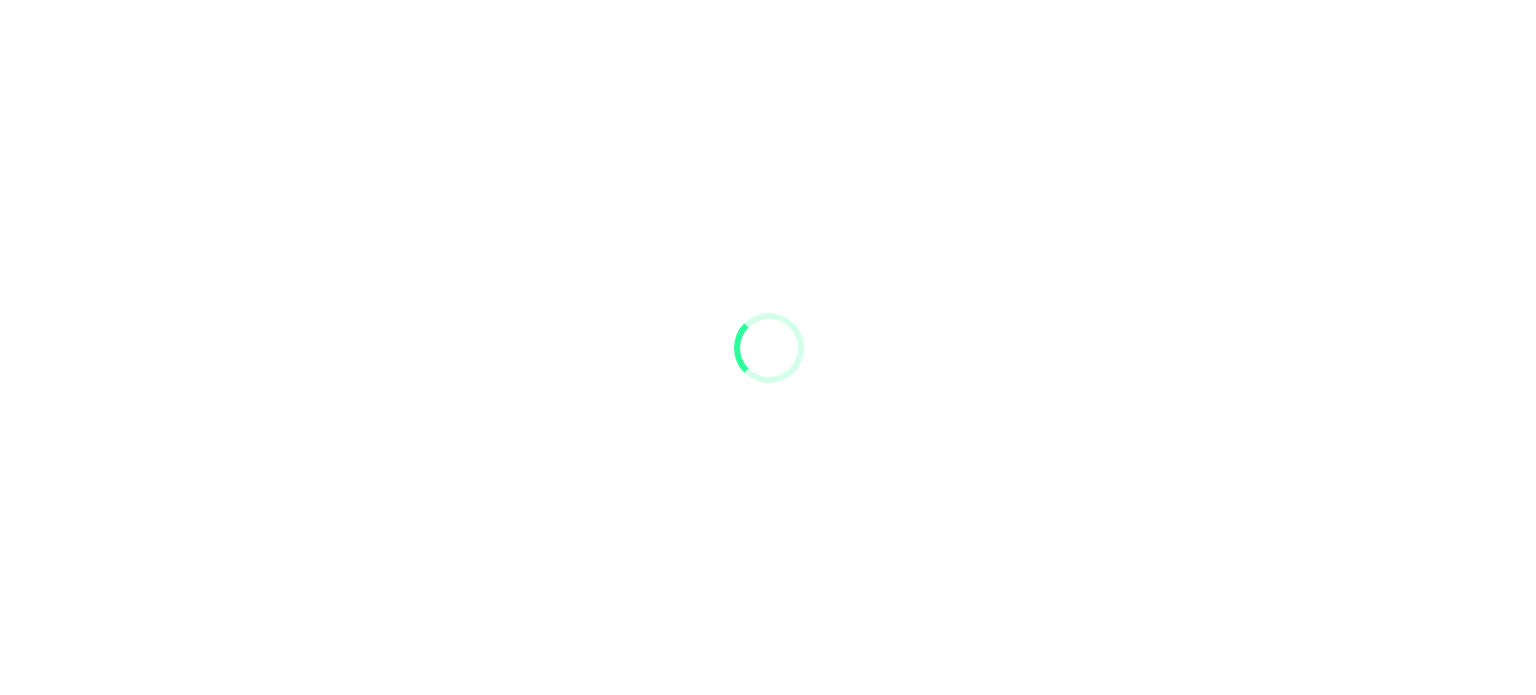 scroll, scrollTop: 0, scrollLeft: 0, axis: both 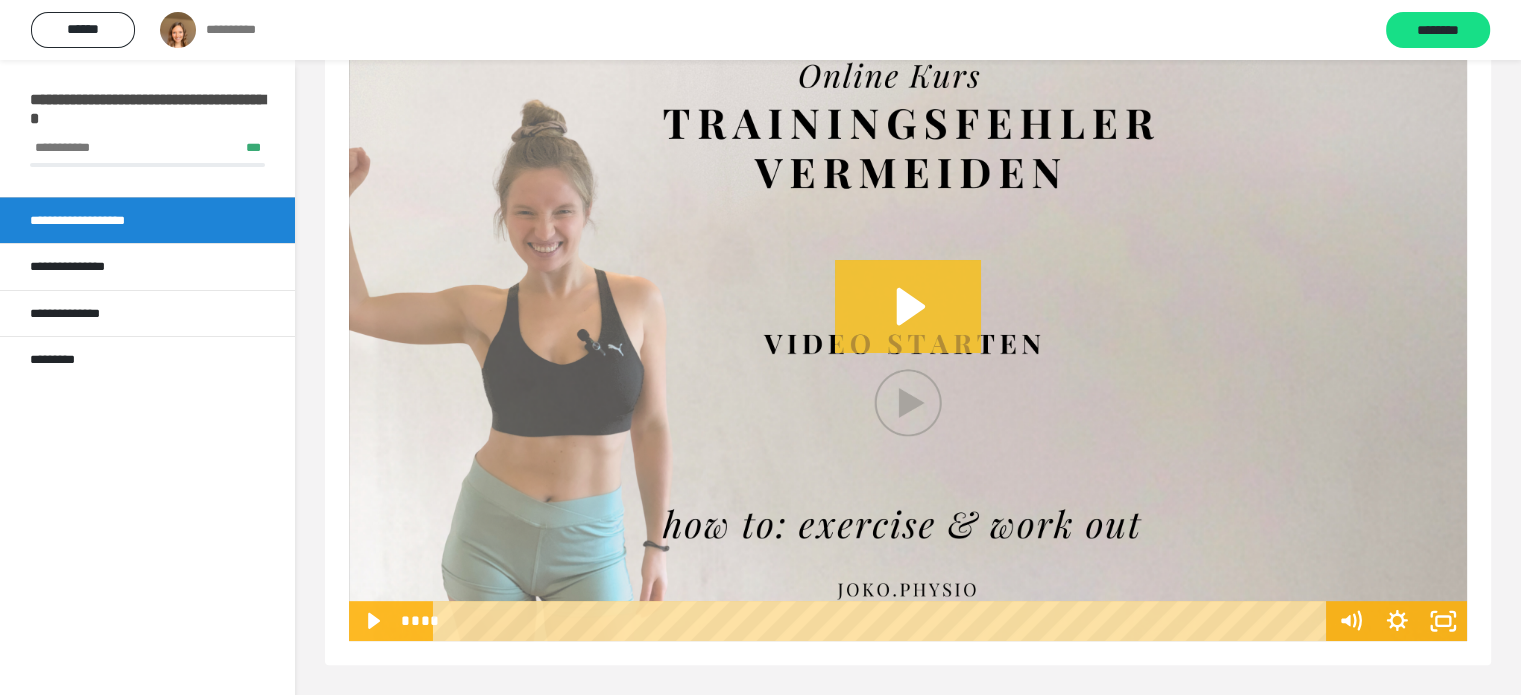 click 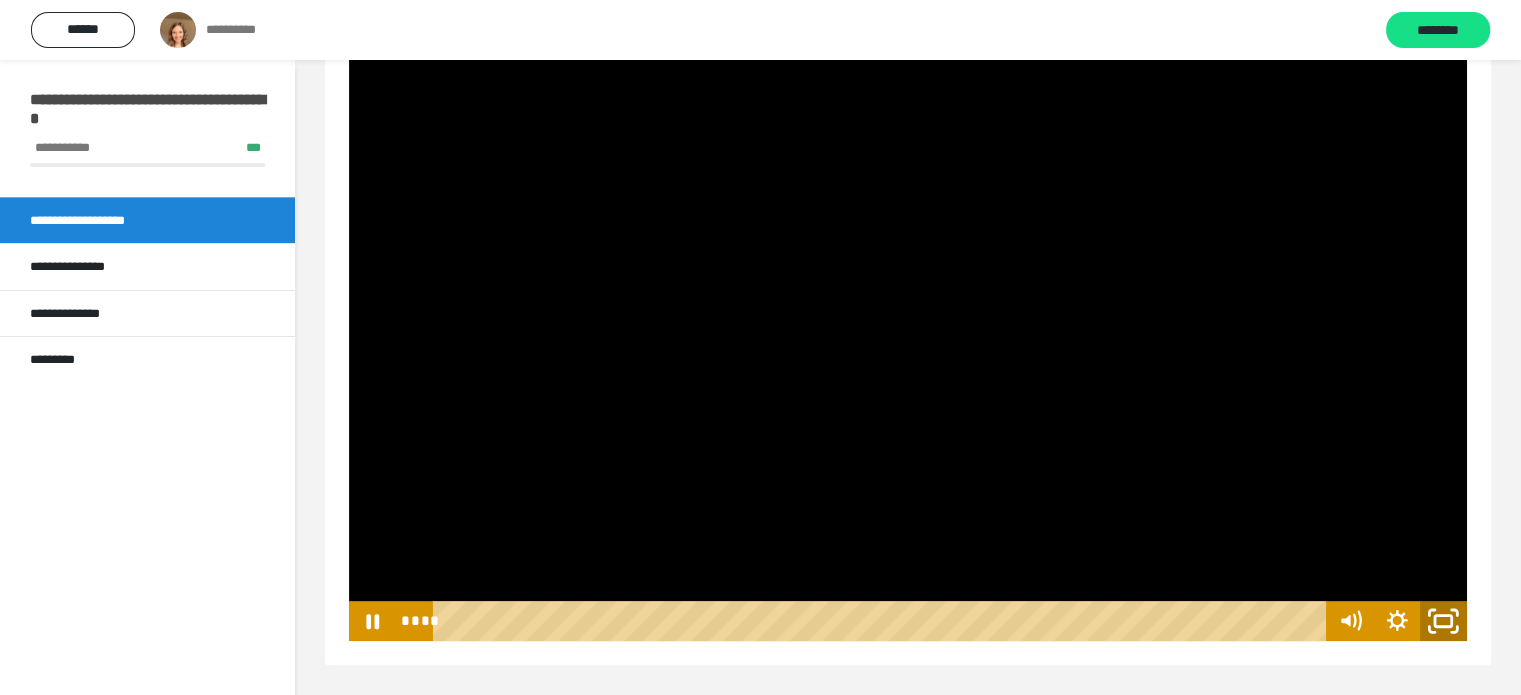 click 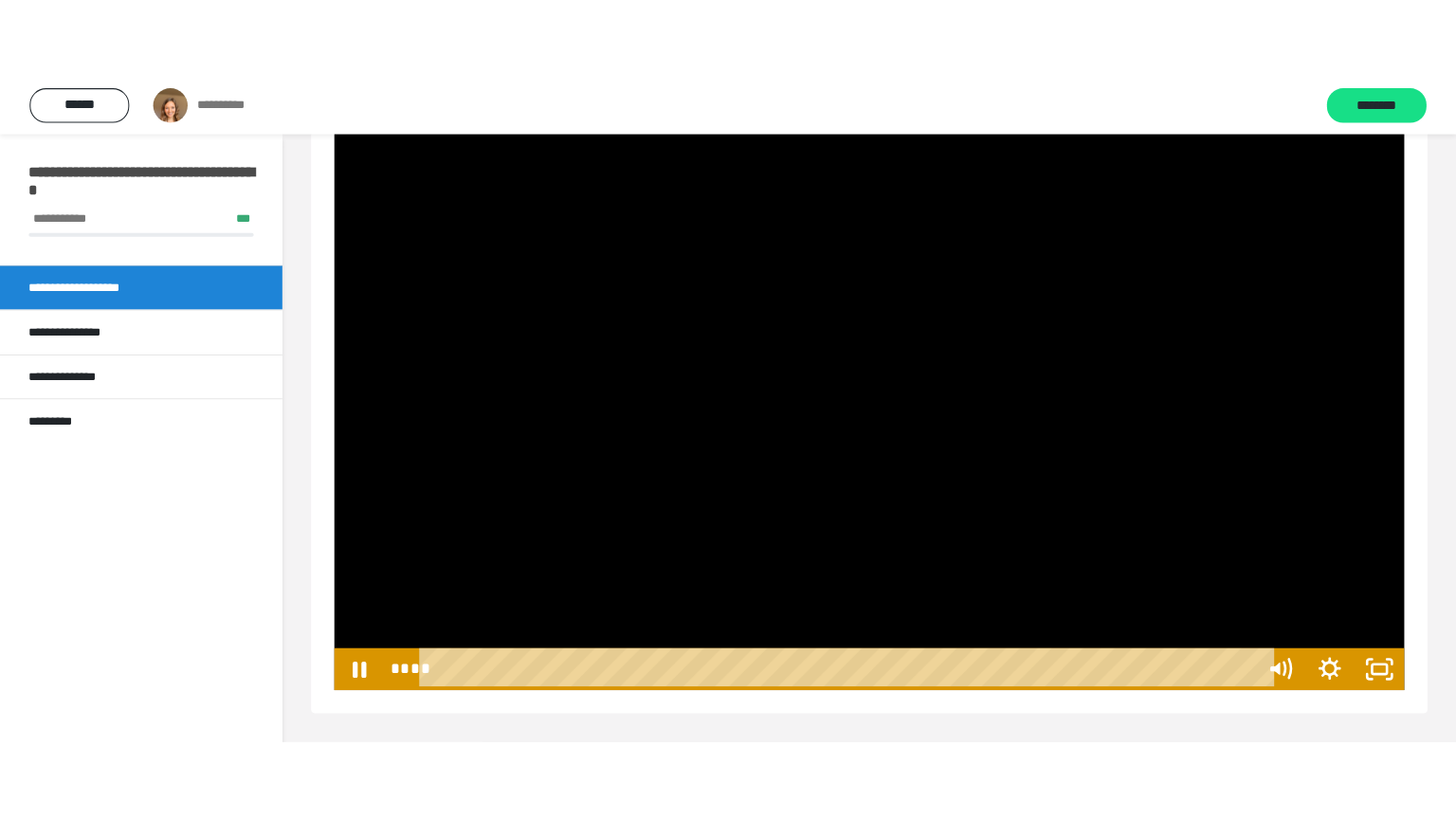 scroll, scrollTop: 399, scrollLeft: 0, axis: vertical 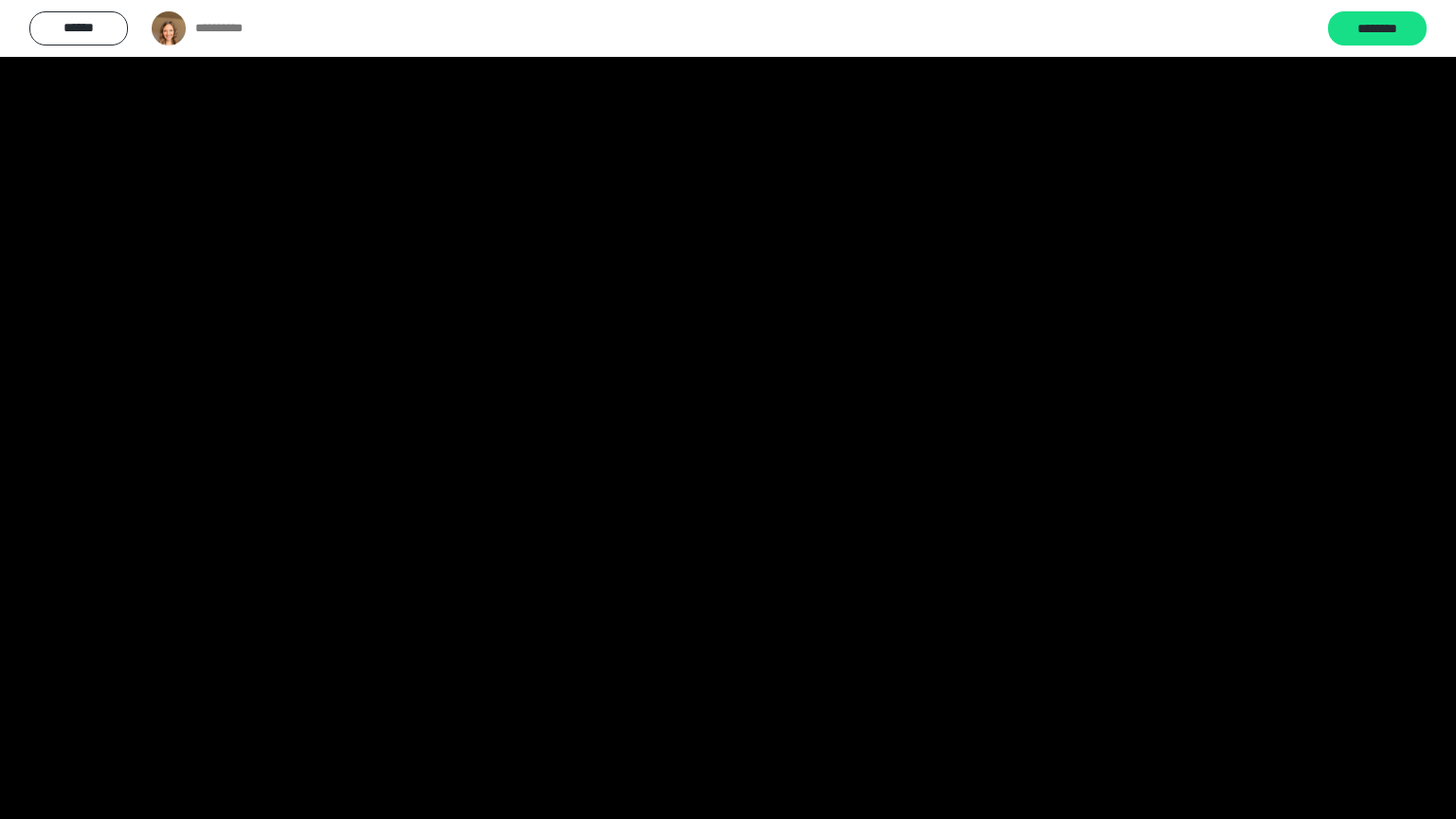 drag, startPoint x: 1054, startPoint y: 484, endPoint x: 789, endPoint y: 747, distance: 373.3551 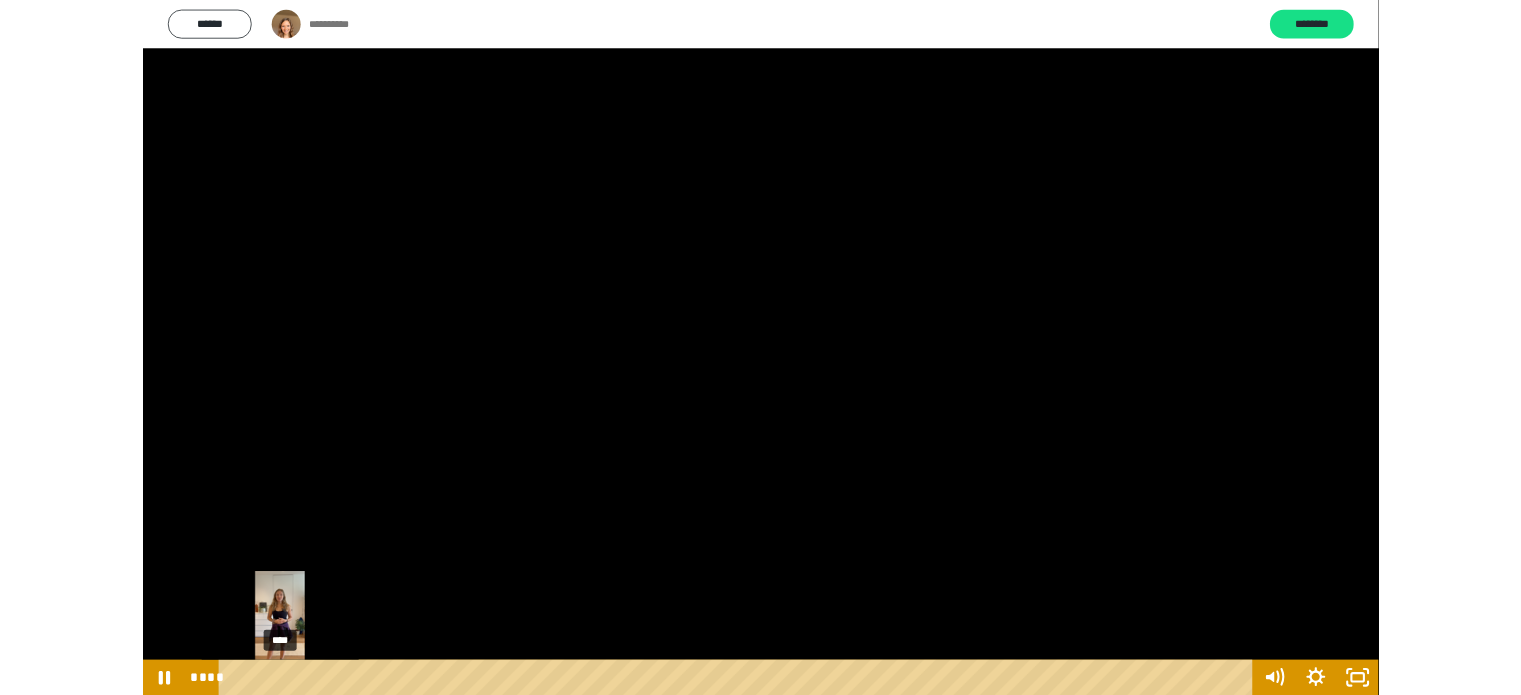 scroll, scrollTop: 0, scrollLeft: 0, axis: both 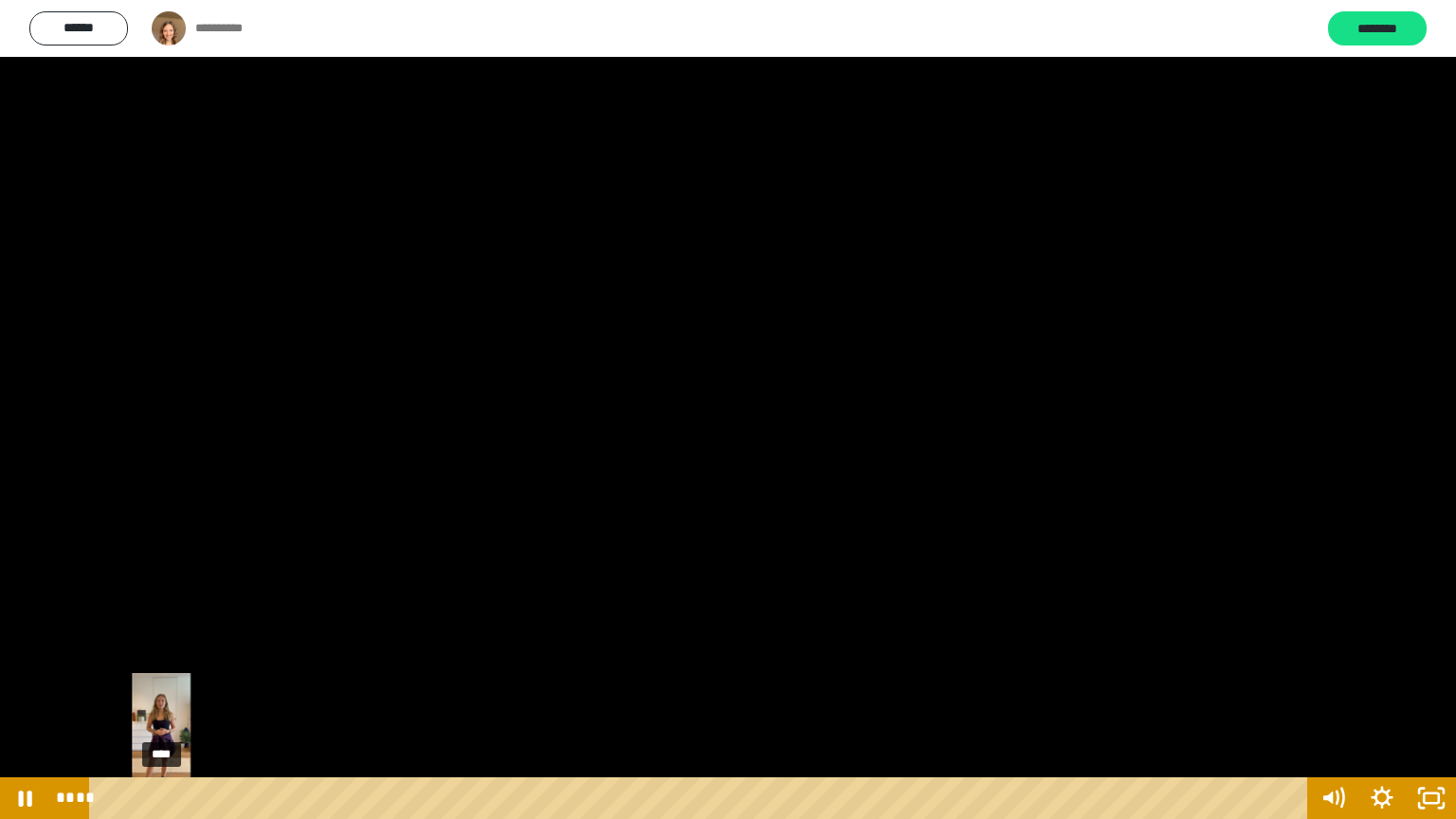 click on "**********" at bounding box center (728, 410) 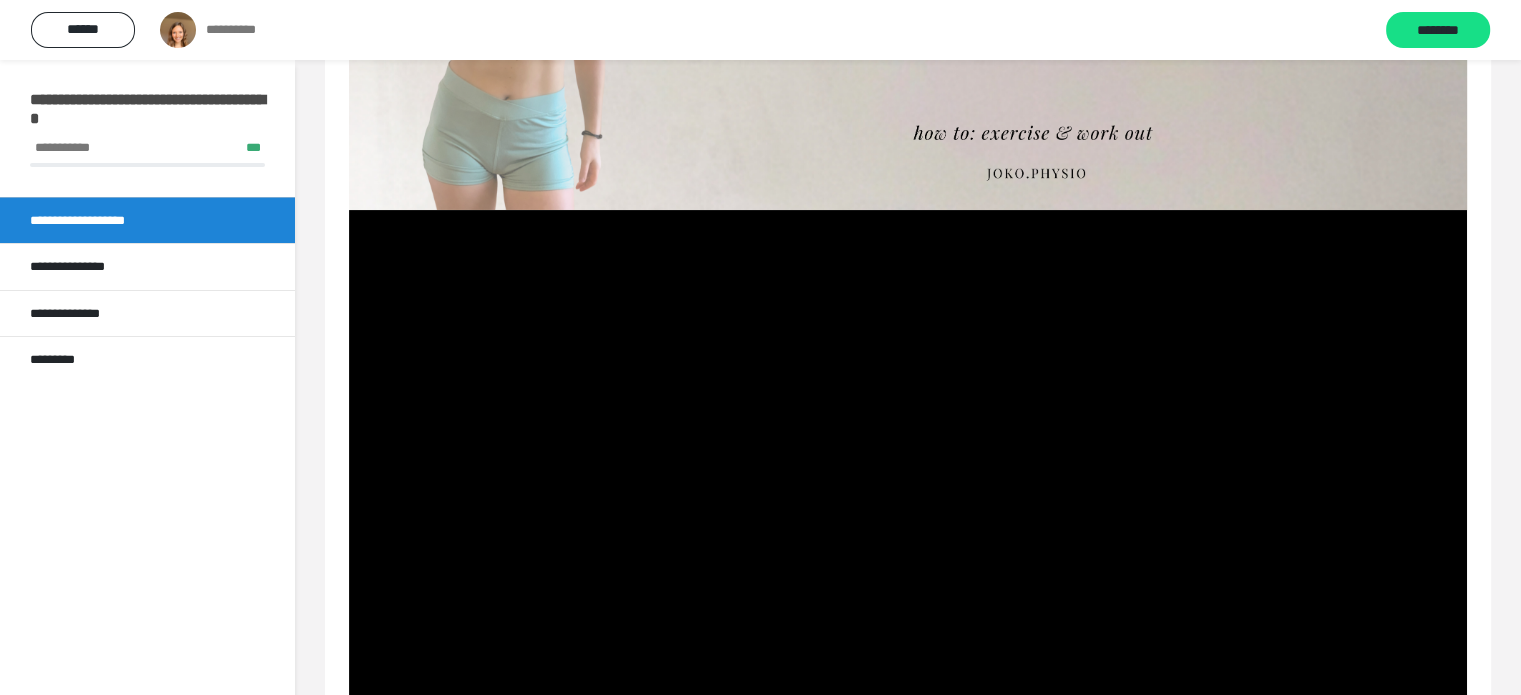 scroll, scrollTop: 576, scrollLeft: 0, axis: vertical 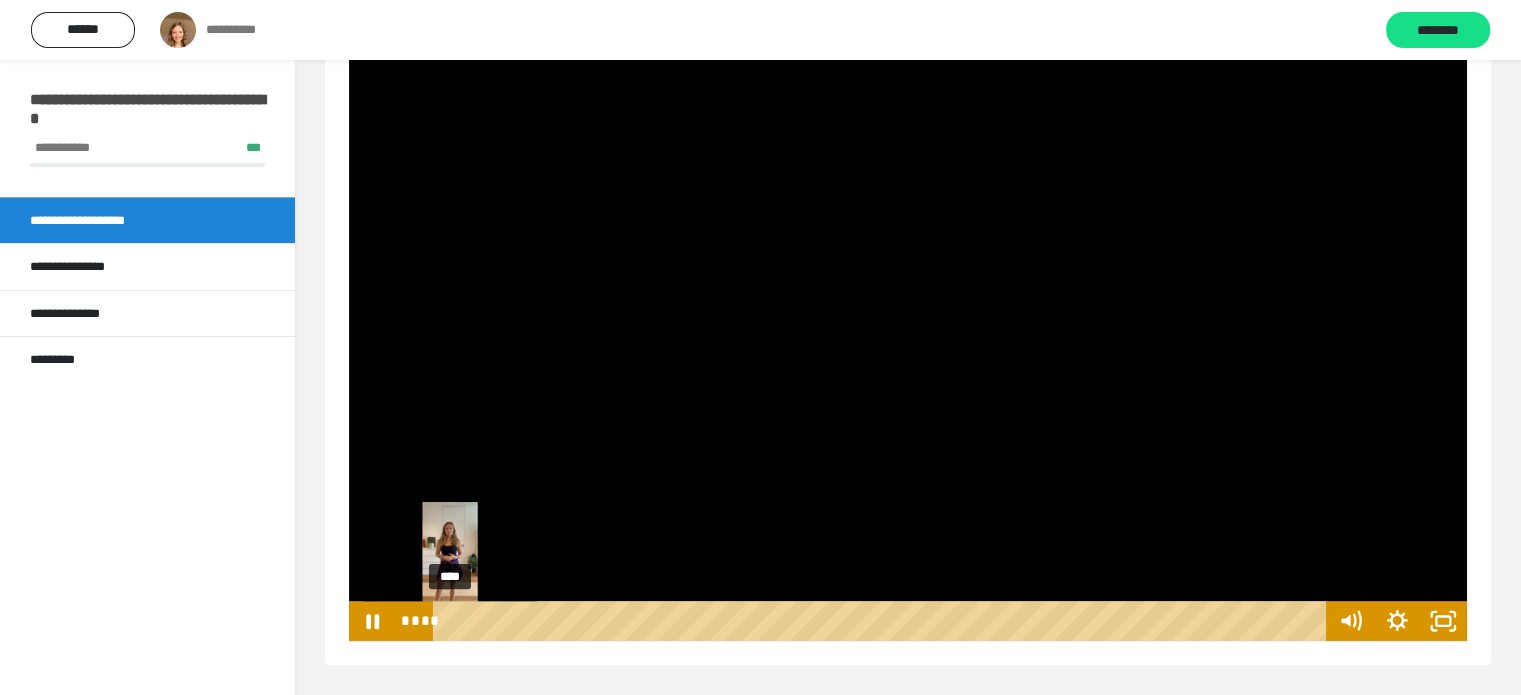 click at bounding box center [450, 620] 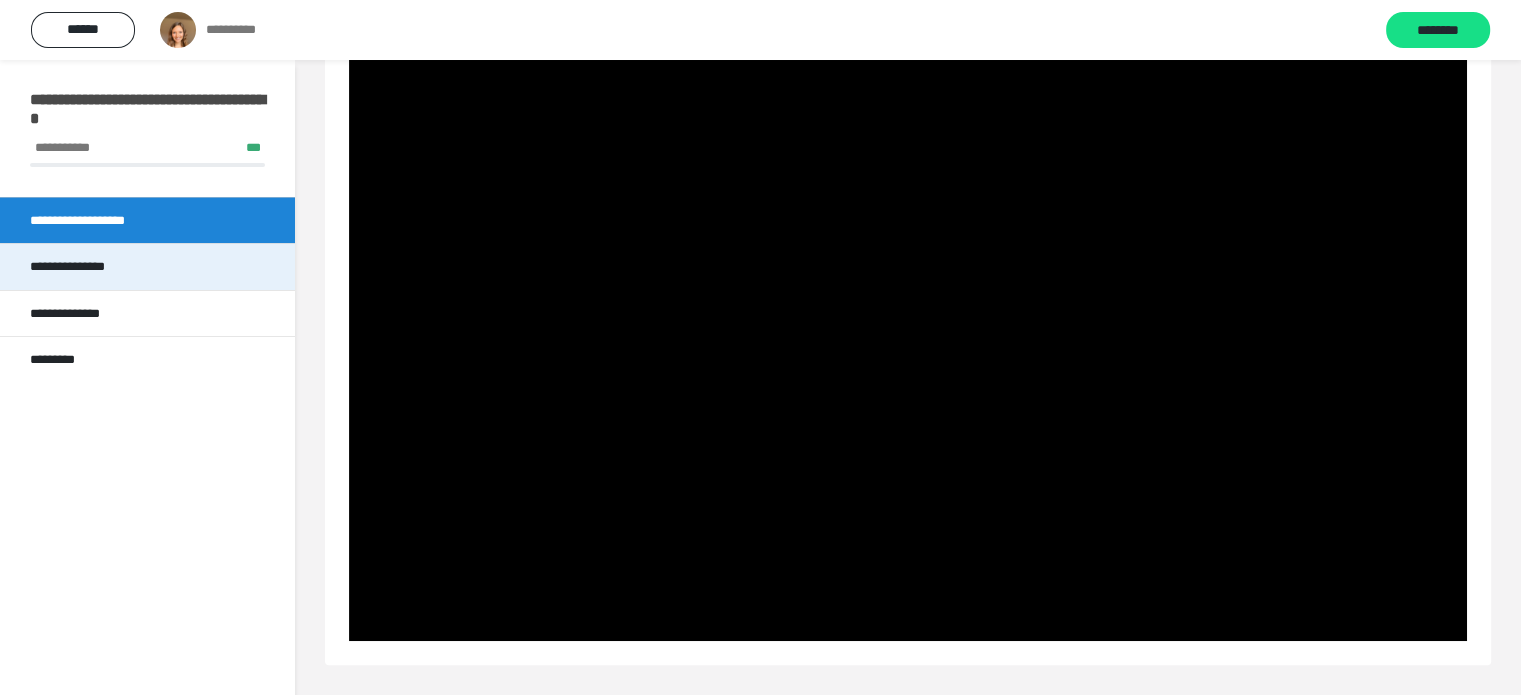 scroll, scrollTop: 576, scrollLeft: 0, axis: vertical 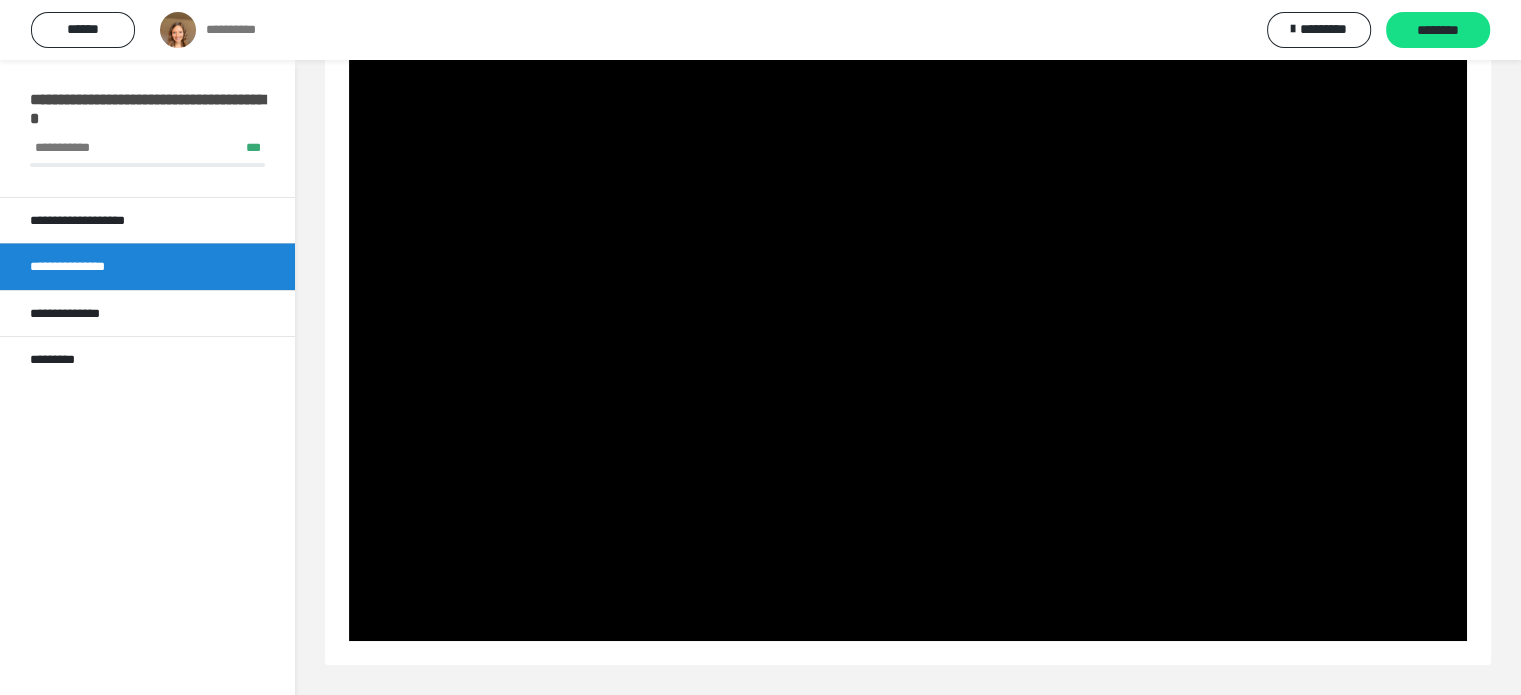 click on "**********" at bounding box center (147, 266) 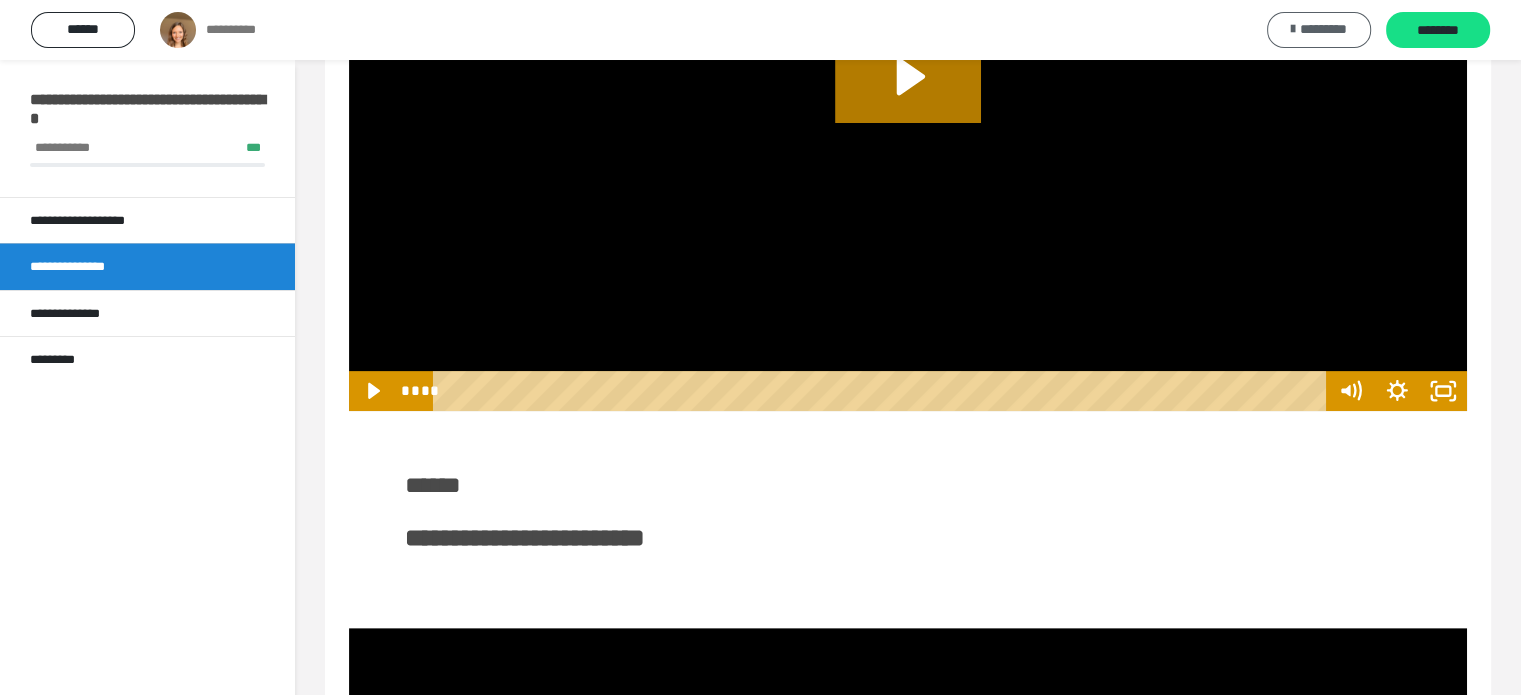click on "*********" at bounding box center (1323, 29) 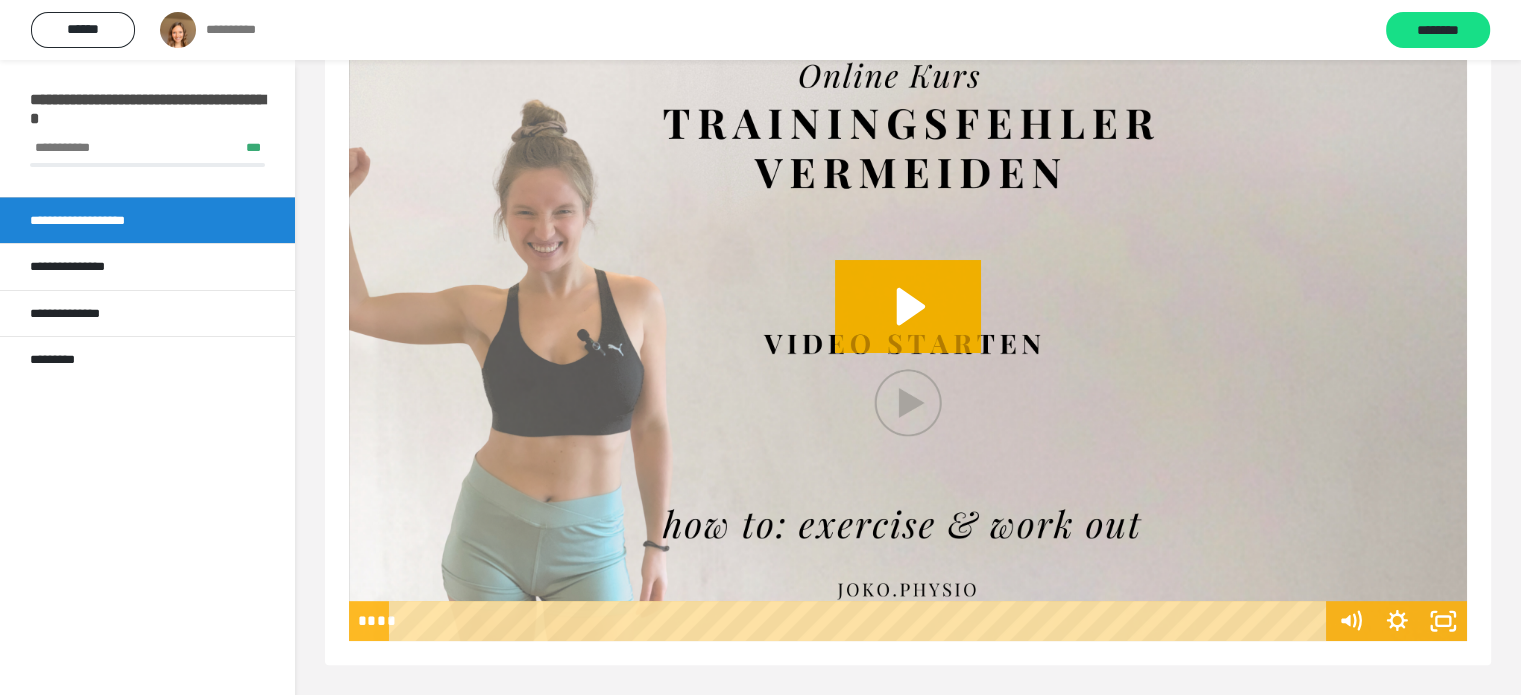 scroll, scrollTop: 60, scrollLeft: 0, axis: vertical 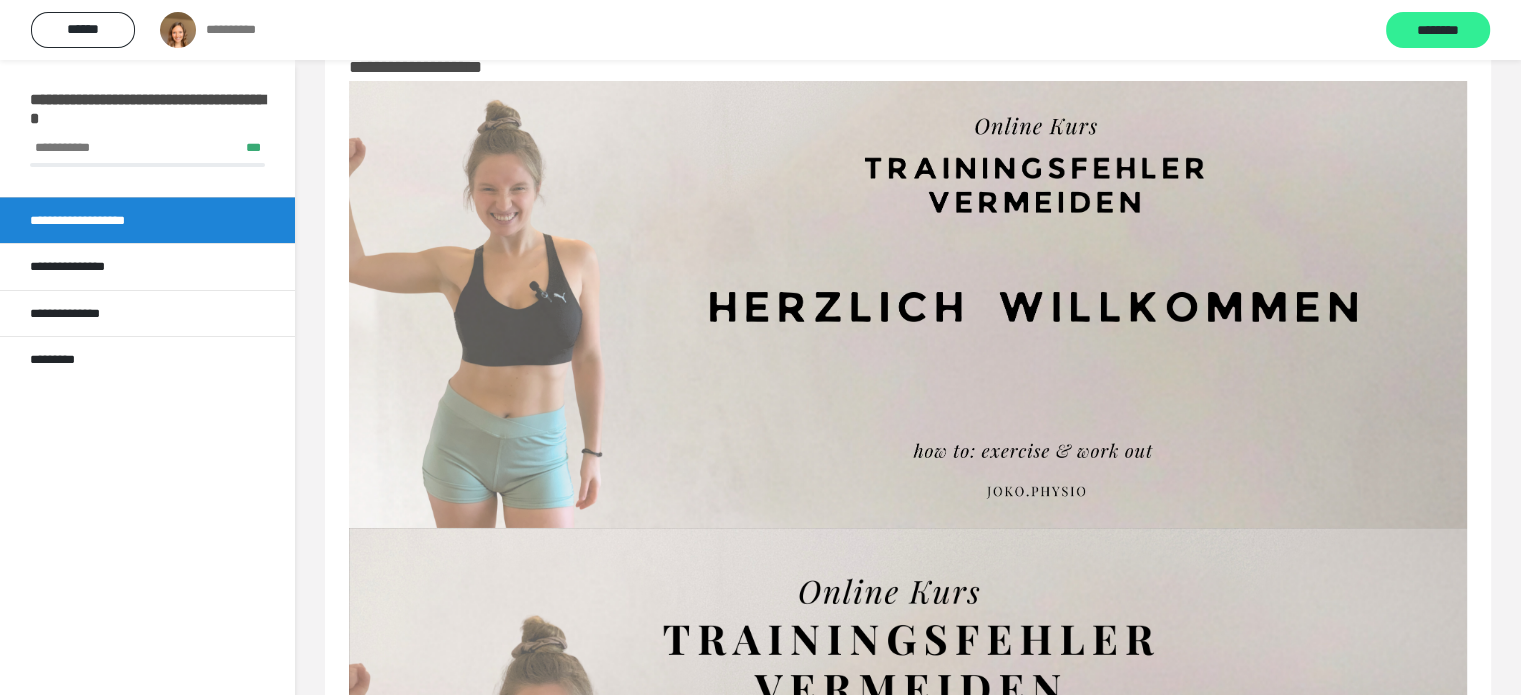 click on "********" at bounding box center (1438, 31) 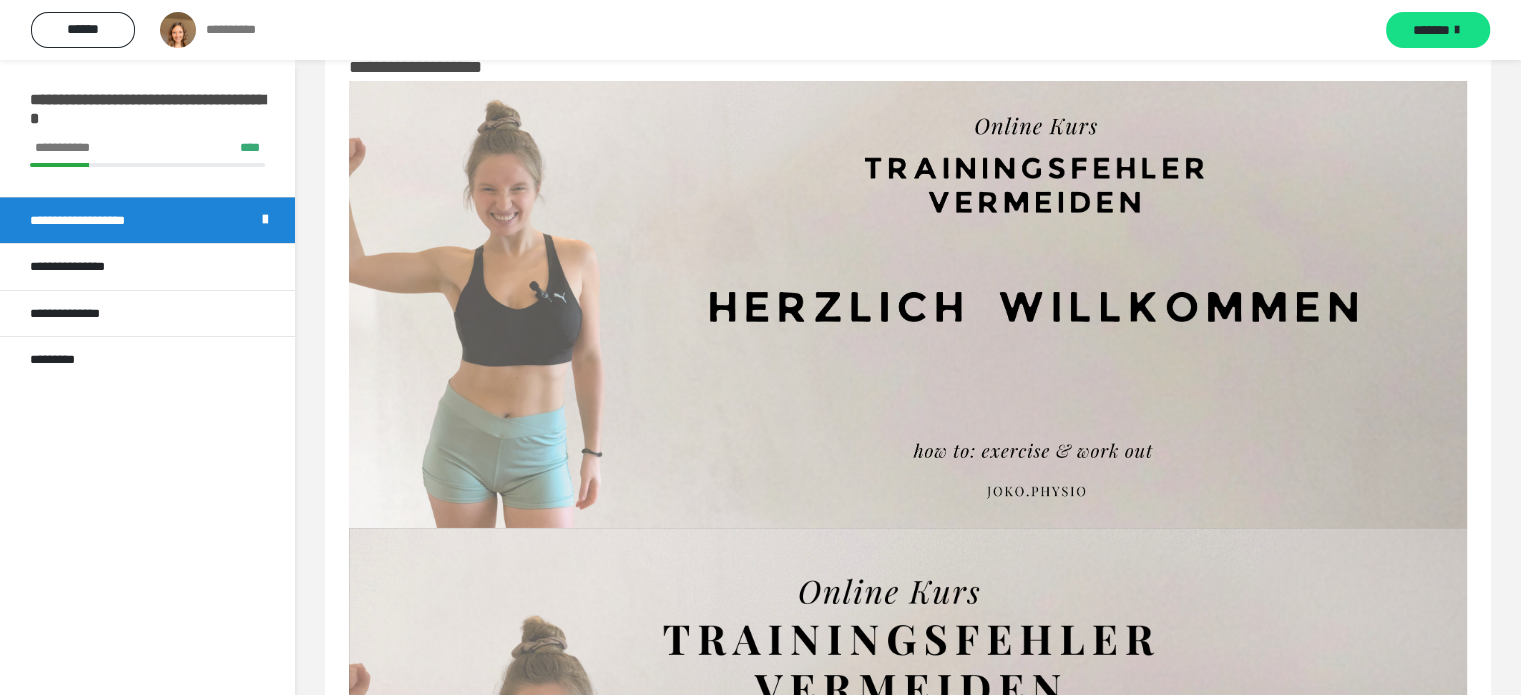 click at bounding box center (1457, 30) 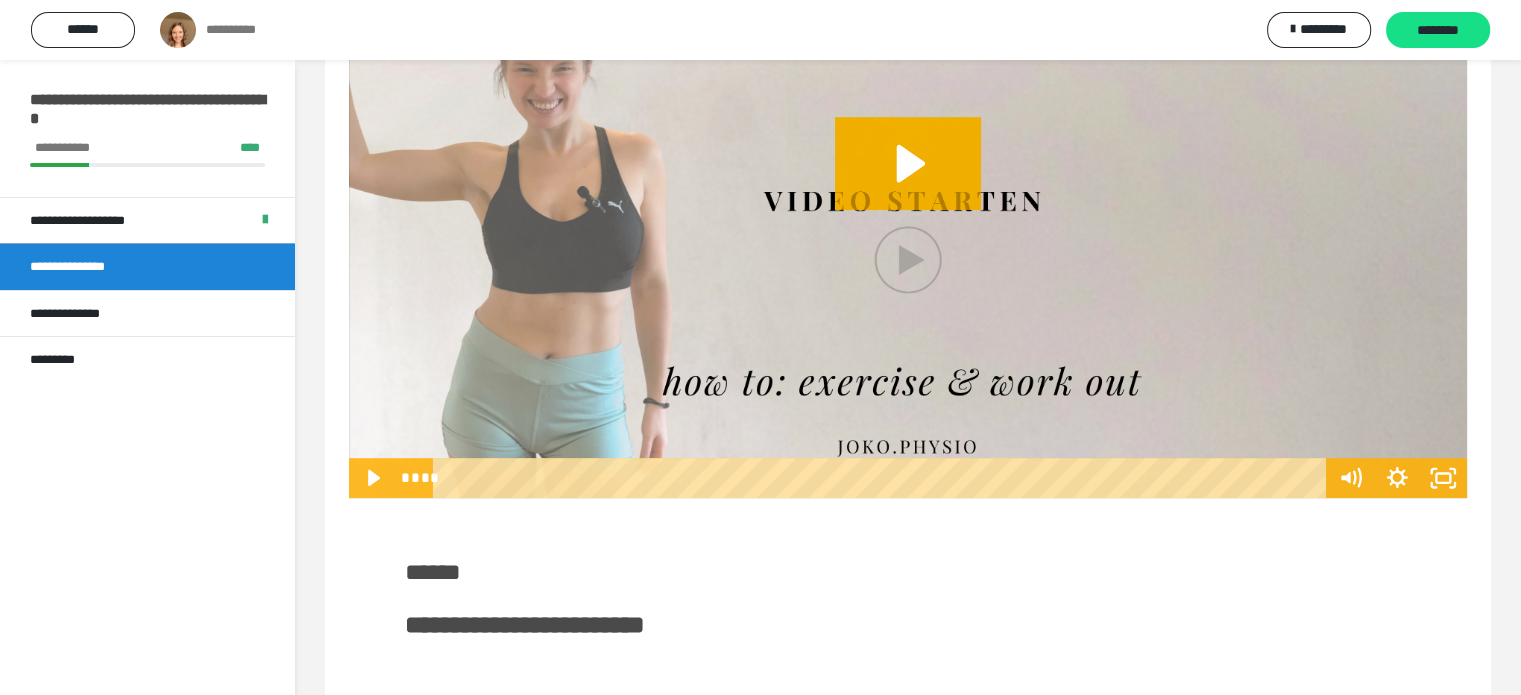 scroll, scrollTop: 0, scrollLeft: 0, axis: both 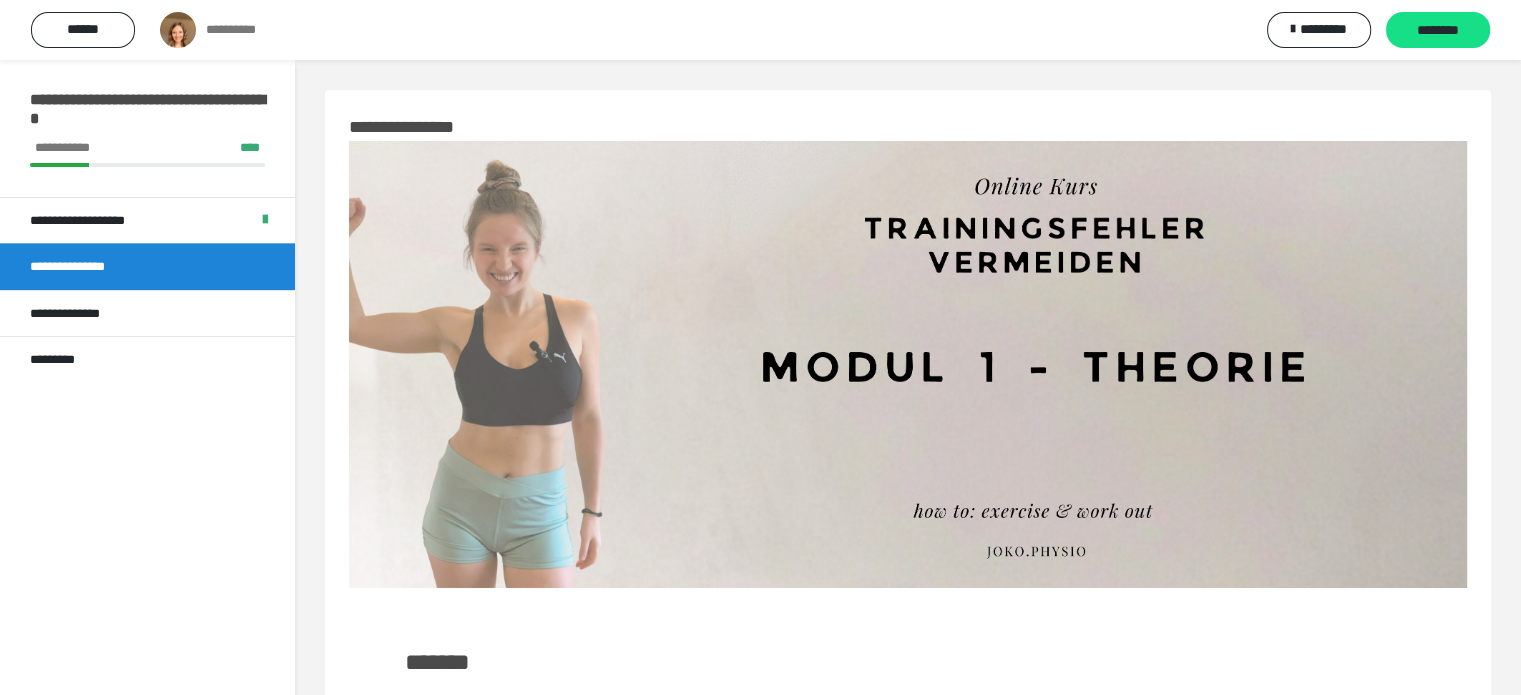 click at bounding box center (908, 364) 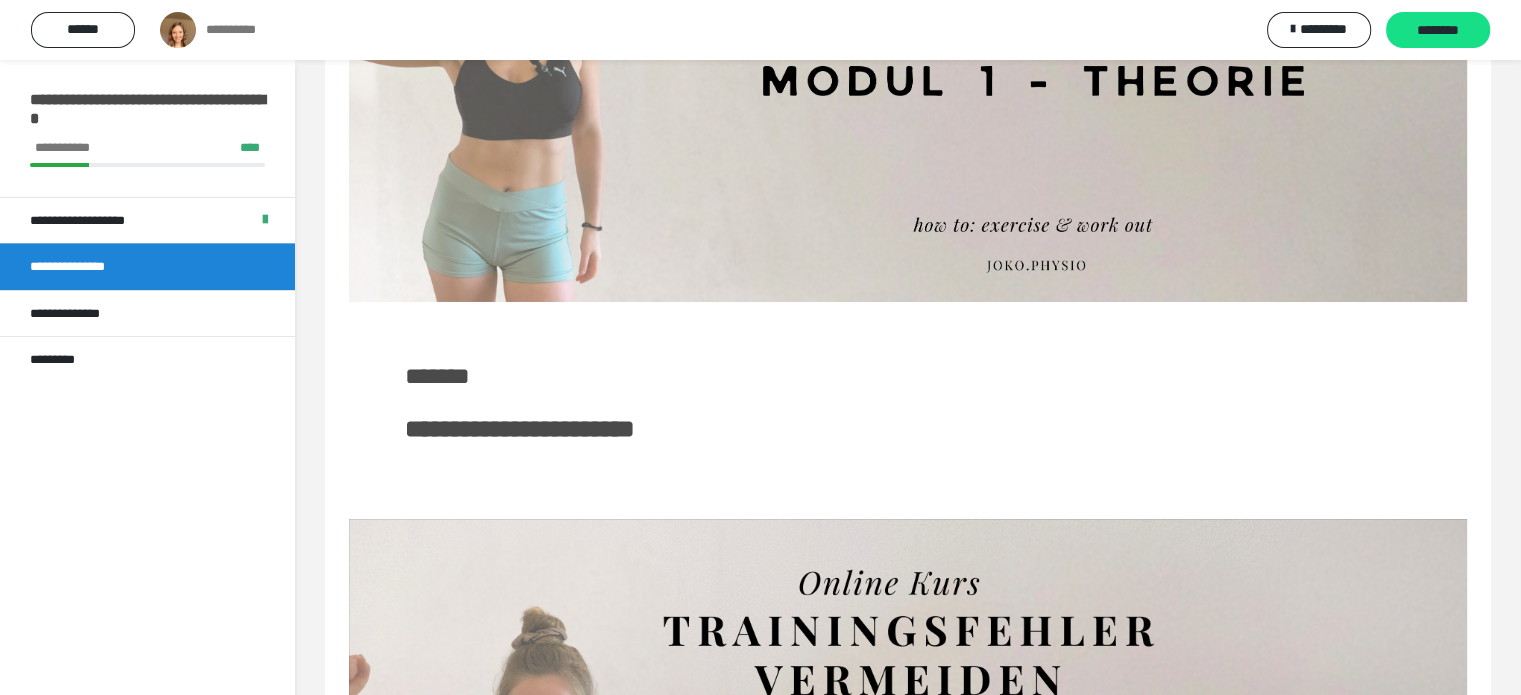 scroll, scrollTop: 0, scrollLeft: 0, axis: both 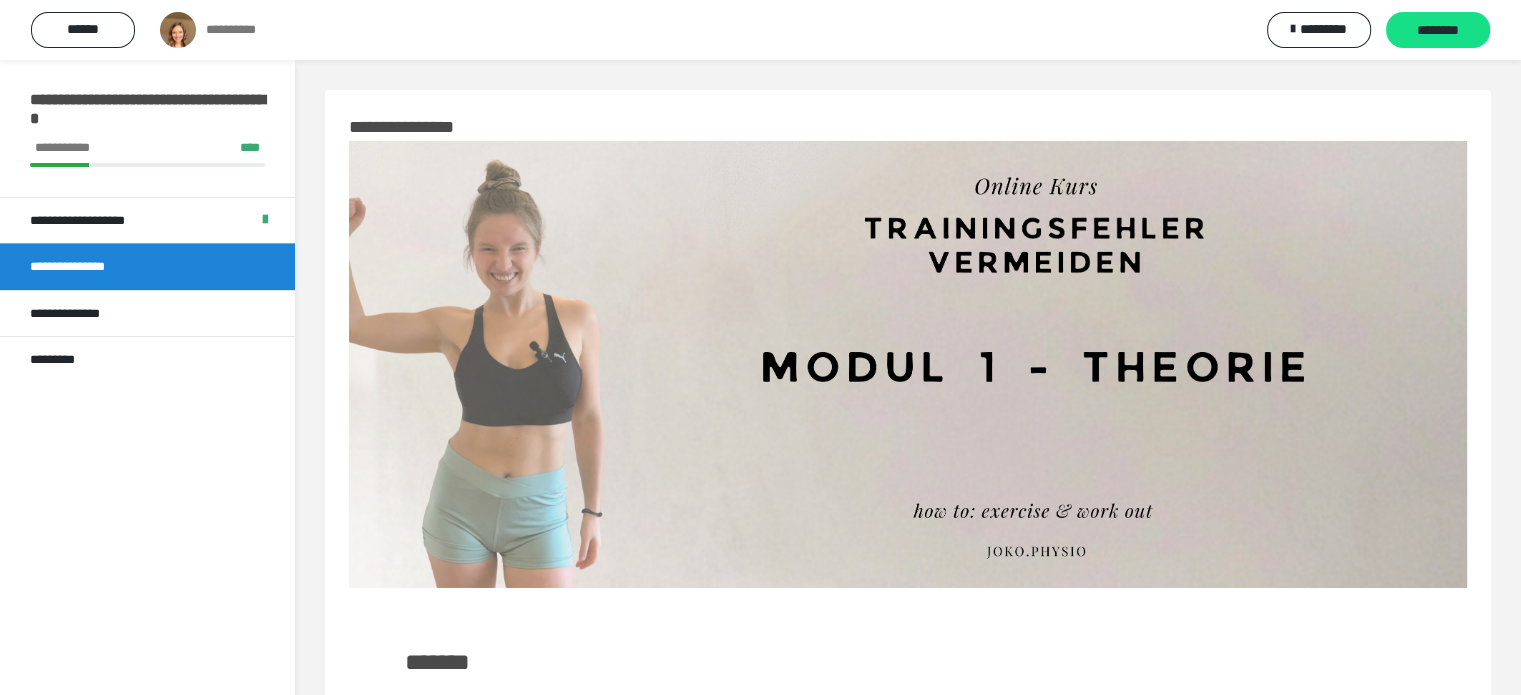 click at bounding box center [908, 364] 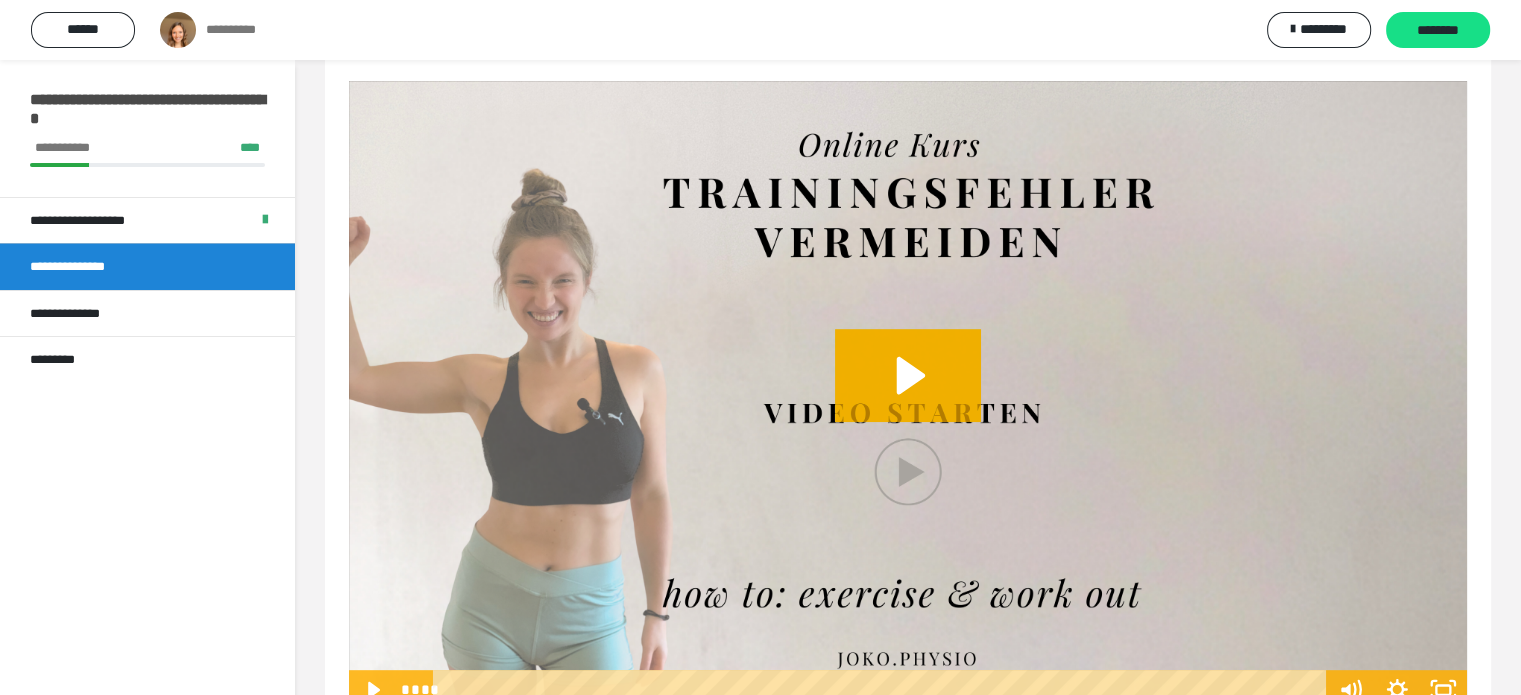 scroll, scrollTop: 821, scrollLeft: 0, axis: vertical 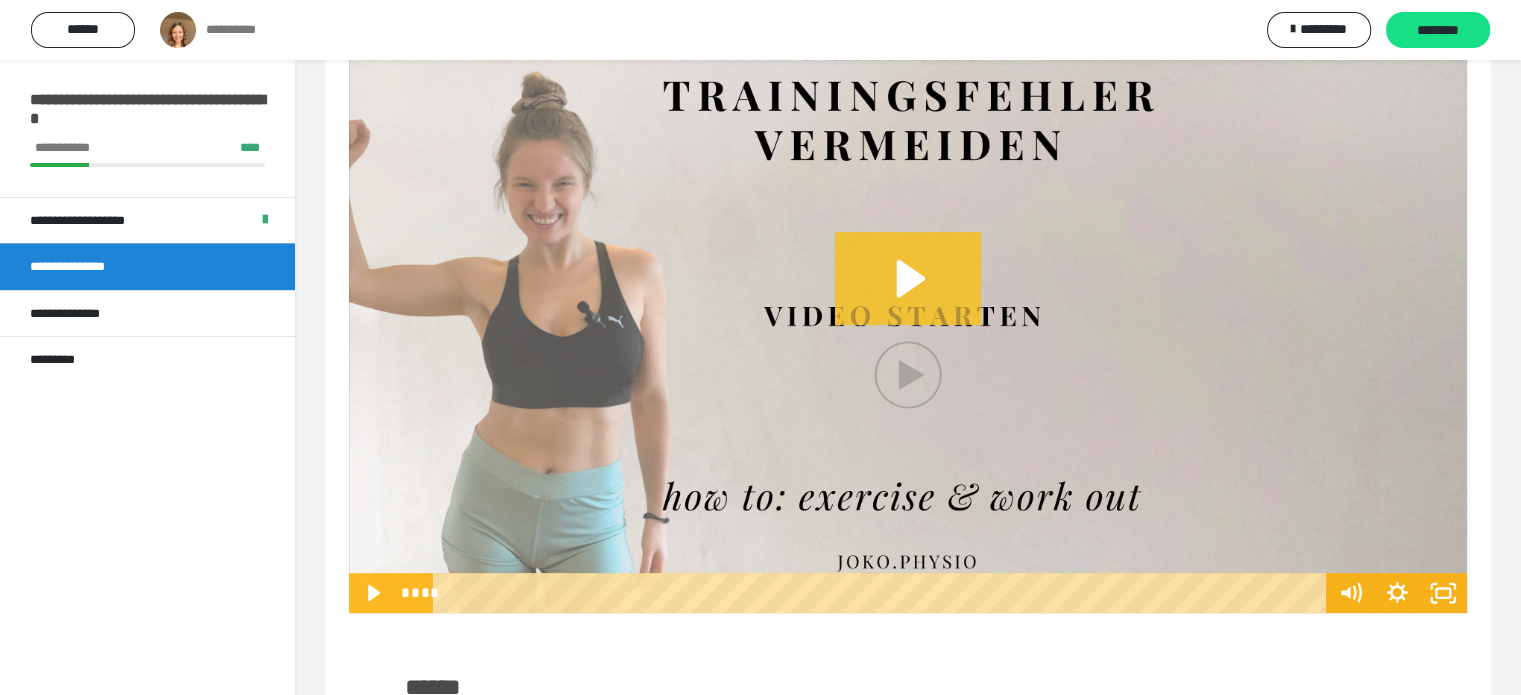 click 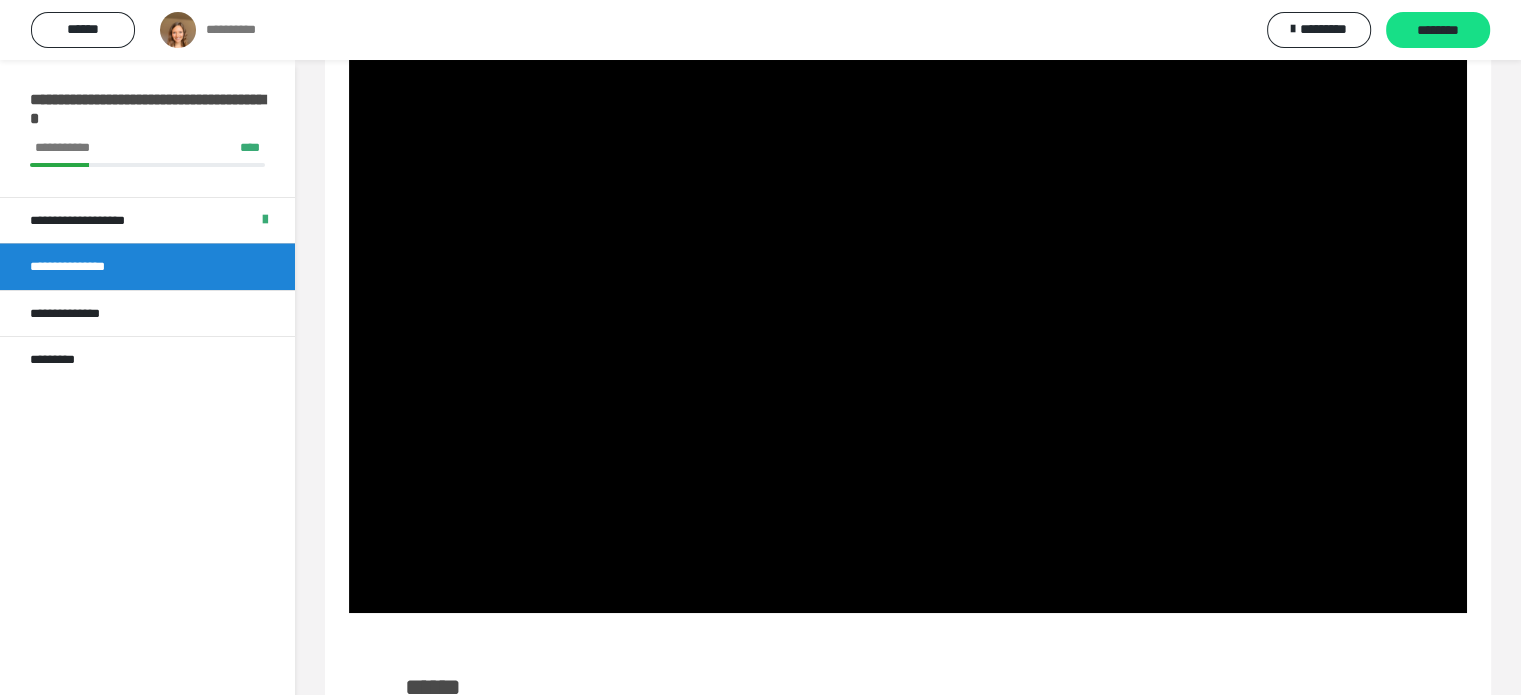 type 